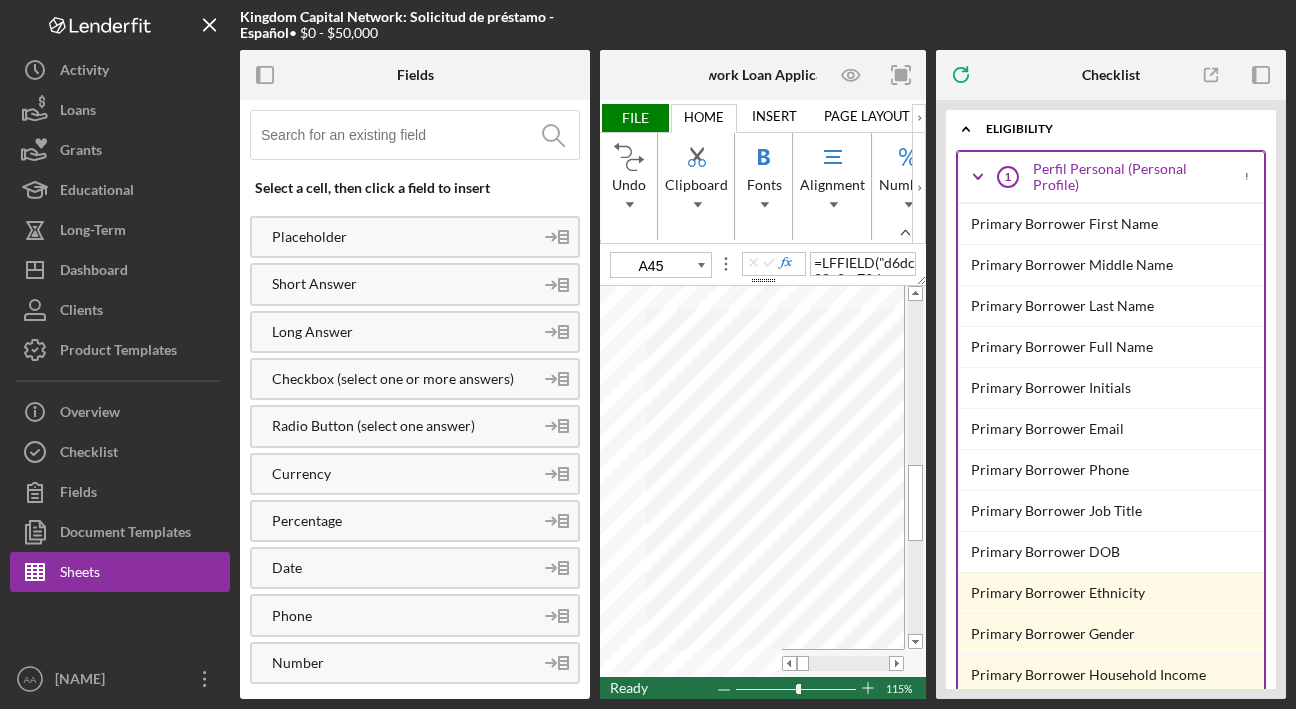 scroll, scrollTop: 0, scrollLeft: 0, axis: both 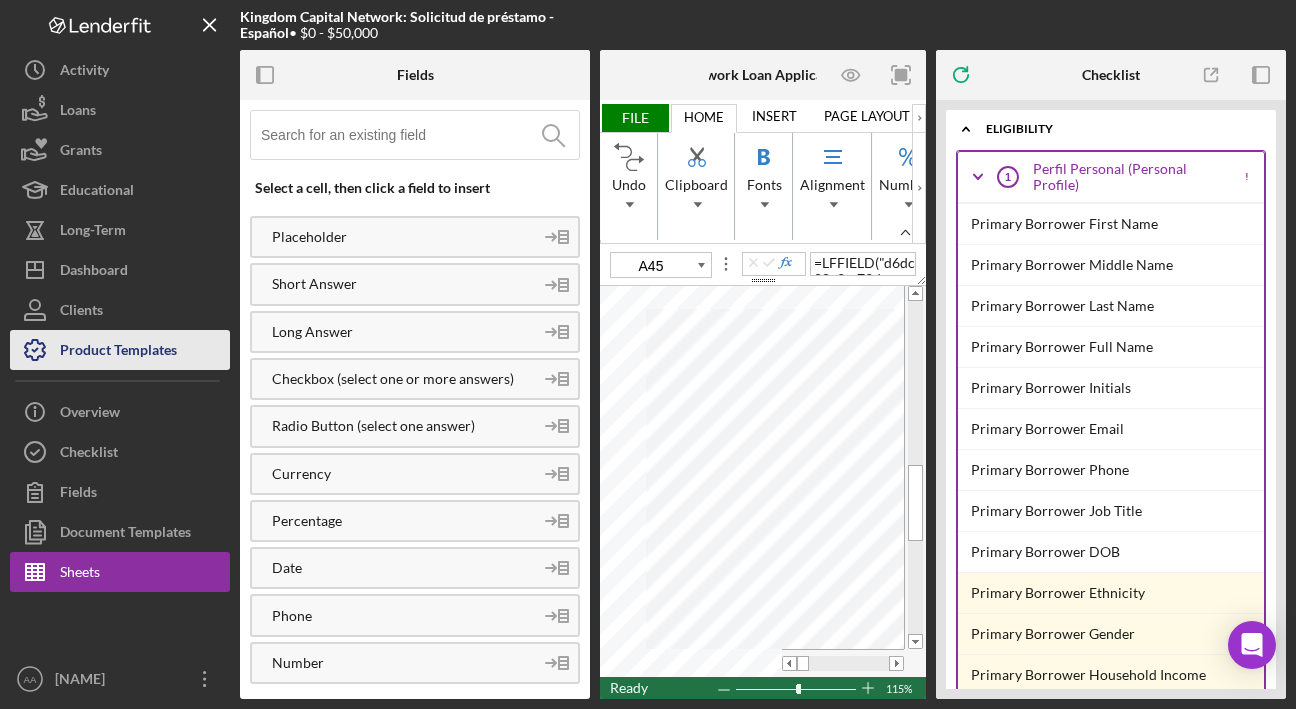 click on "Product Templates" at bounding box center [118, 352] 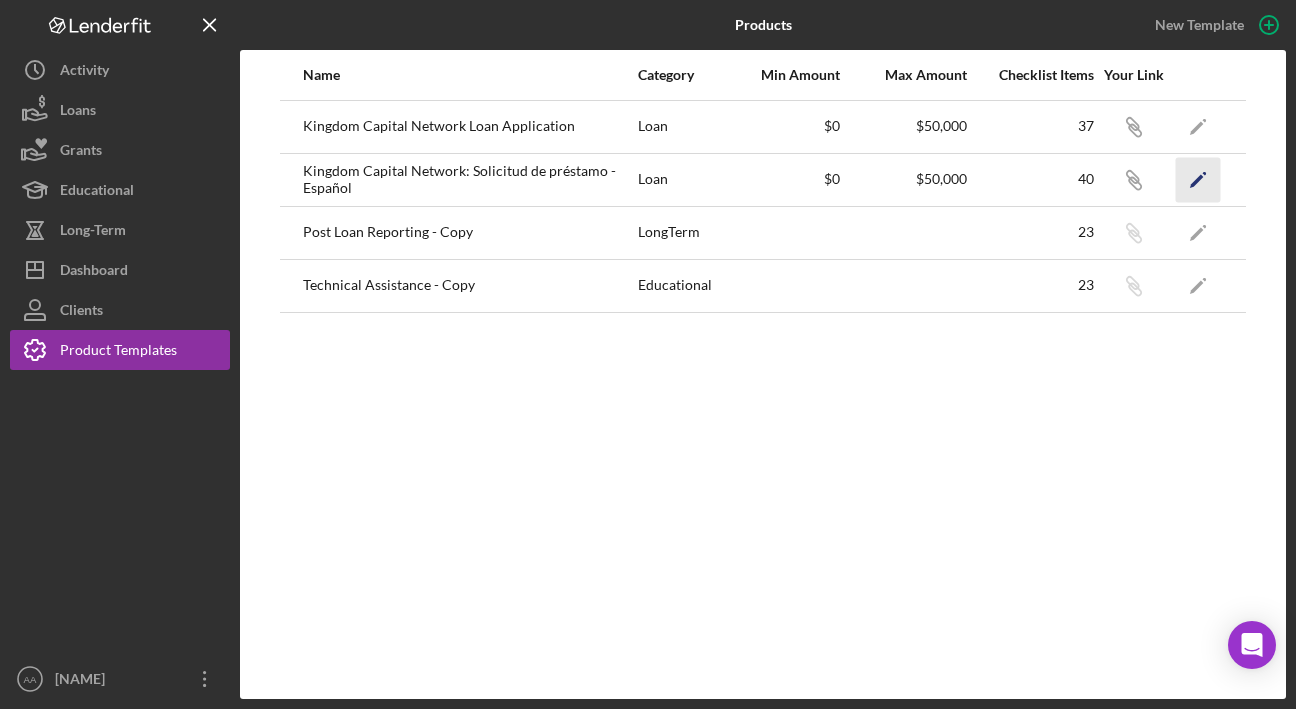 click on "Icon/Edit" 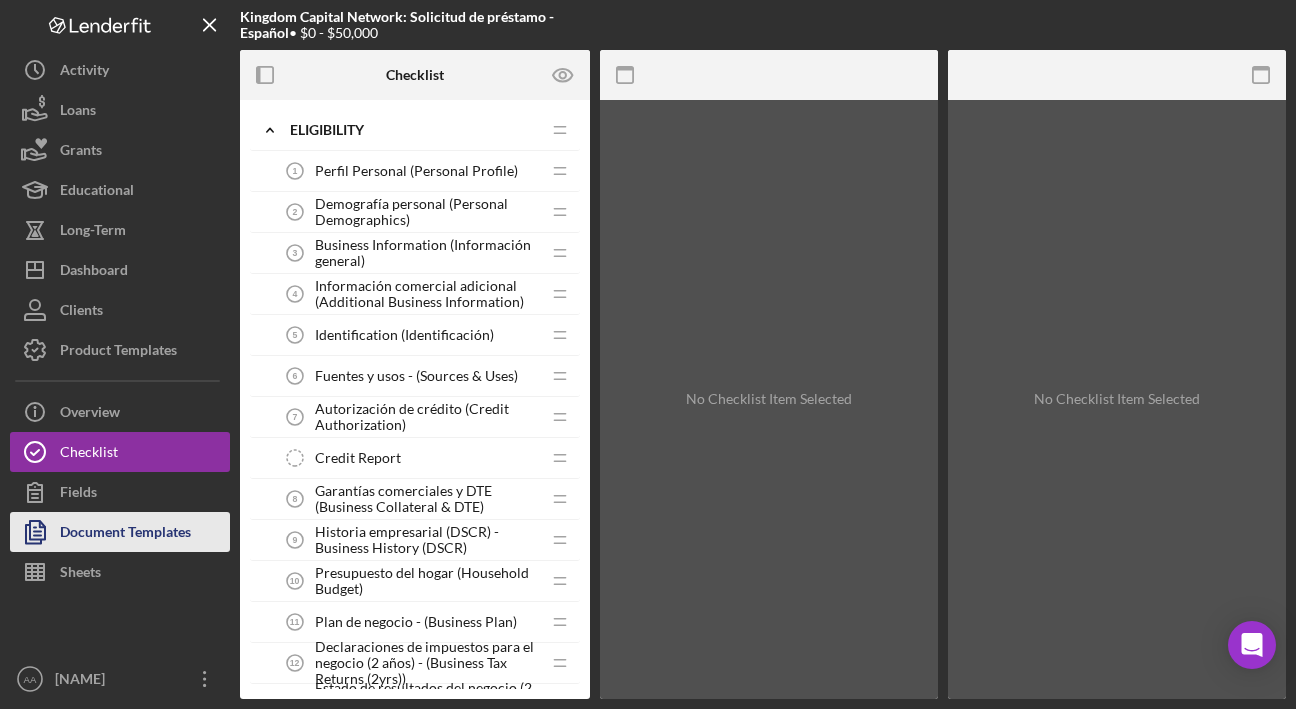 click on "Document Templates" at bounding box center [125, 534] 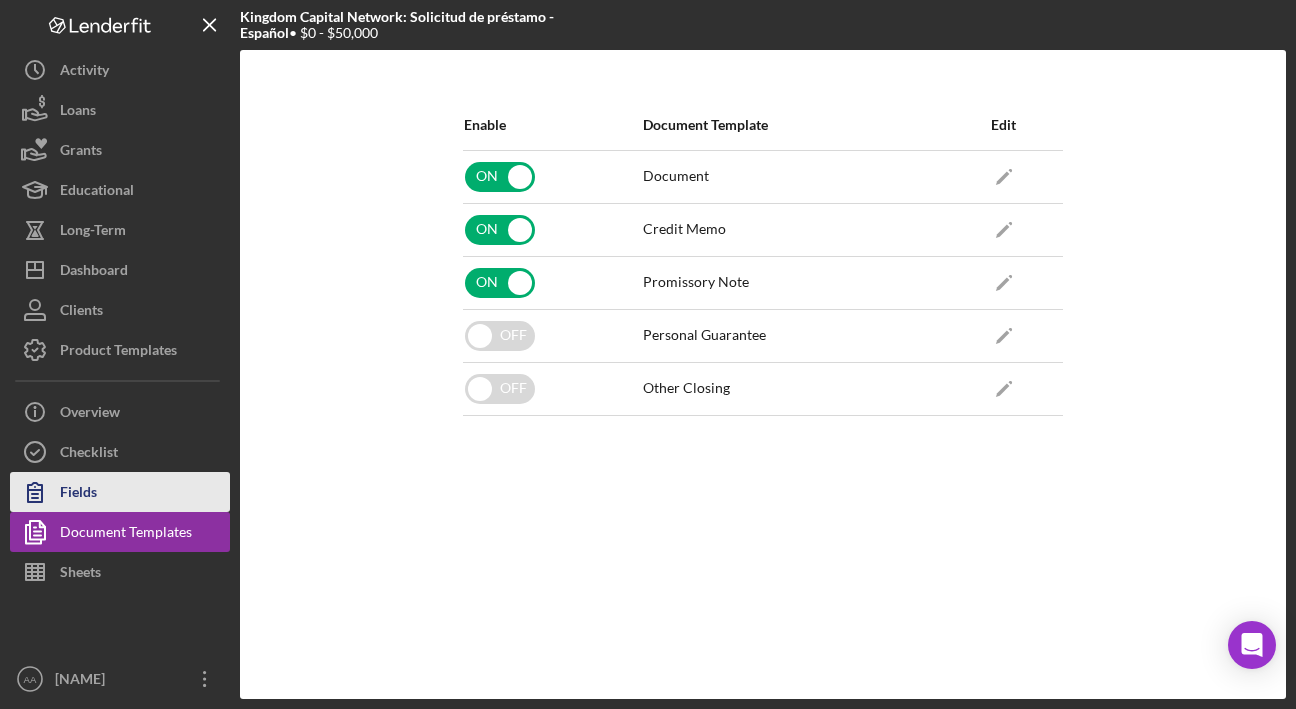 click on "Fields" at bounding box center (120, 492) 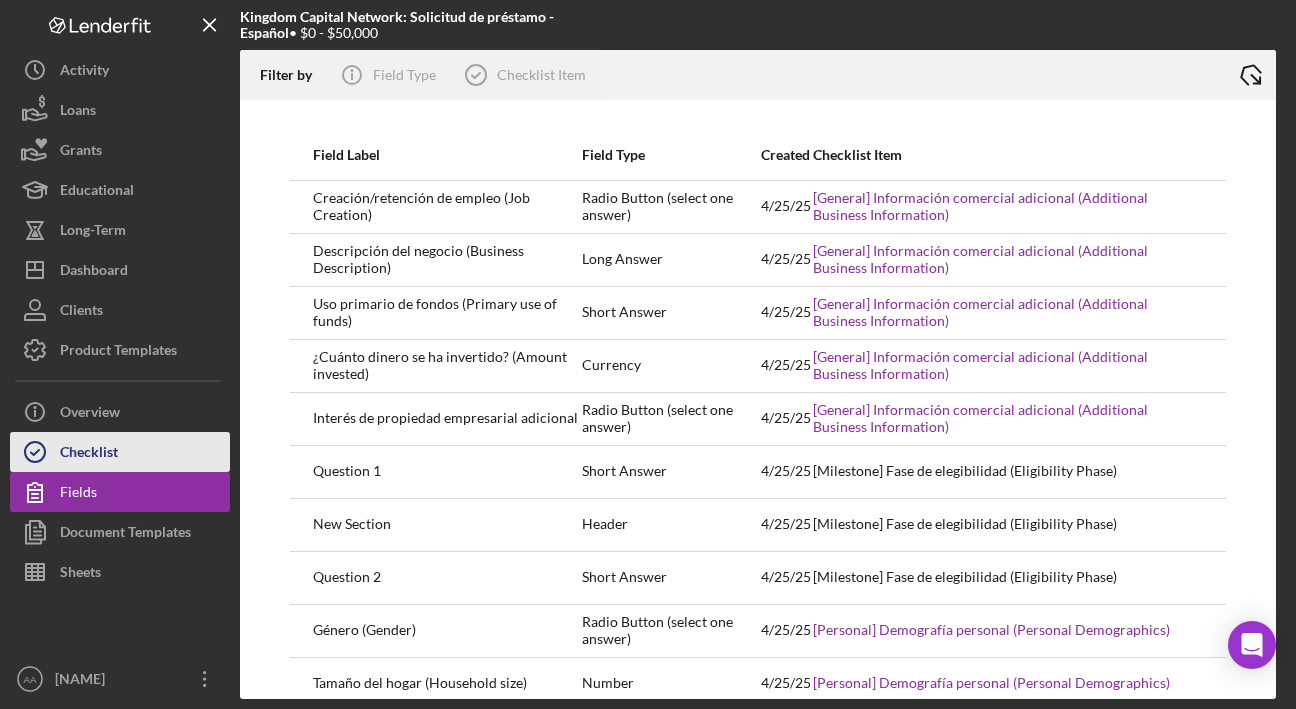 click on "Checklist" at bounding box center [89, 454] 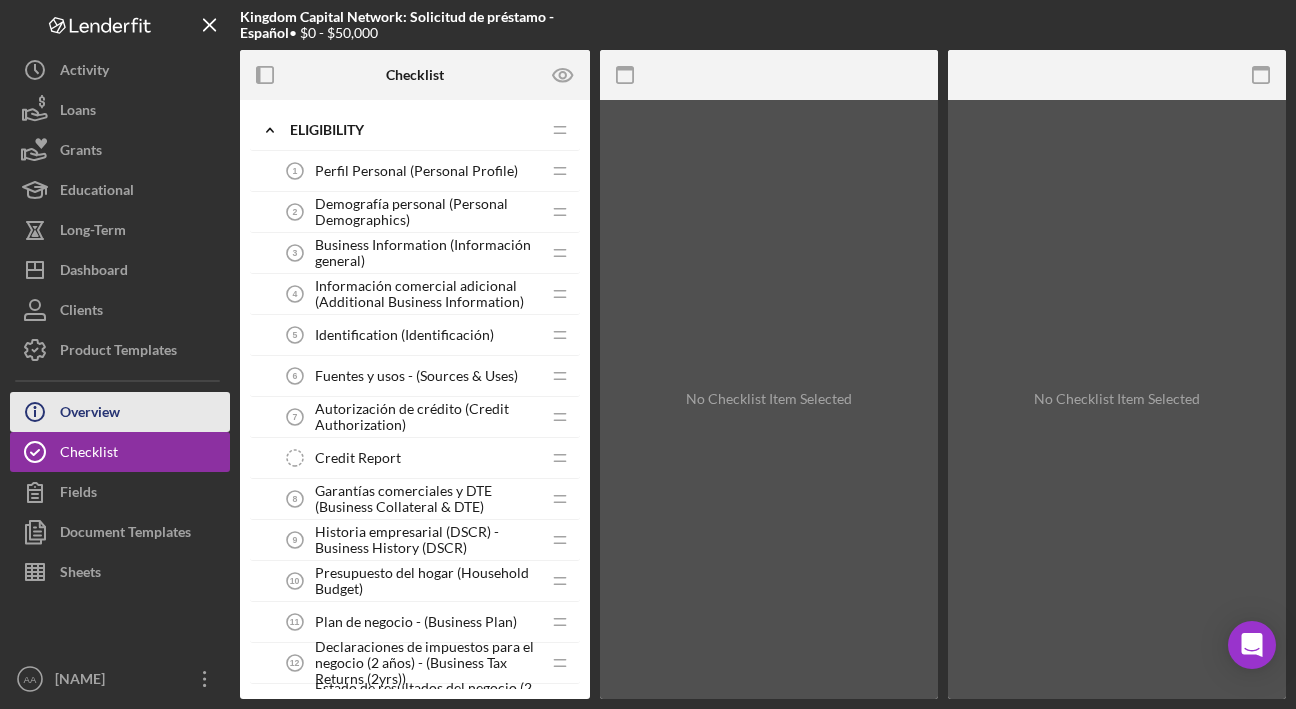 click on "Overview" at bounding box center (90, 414) 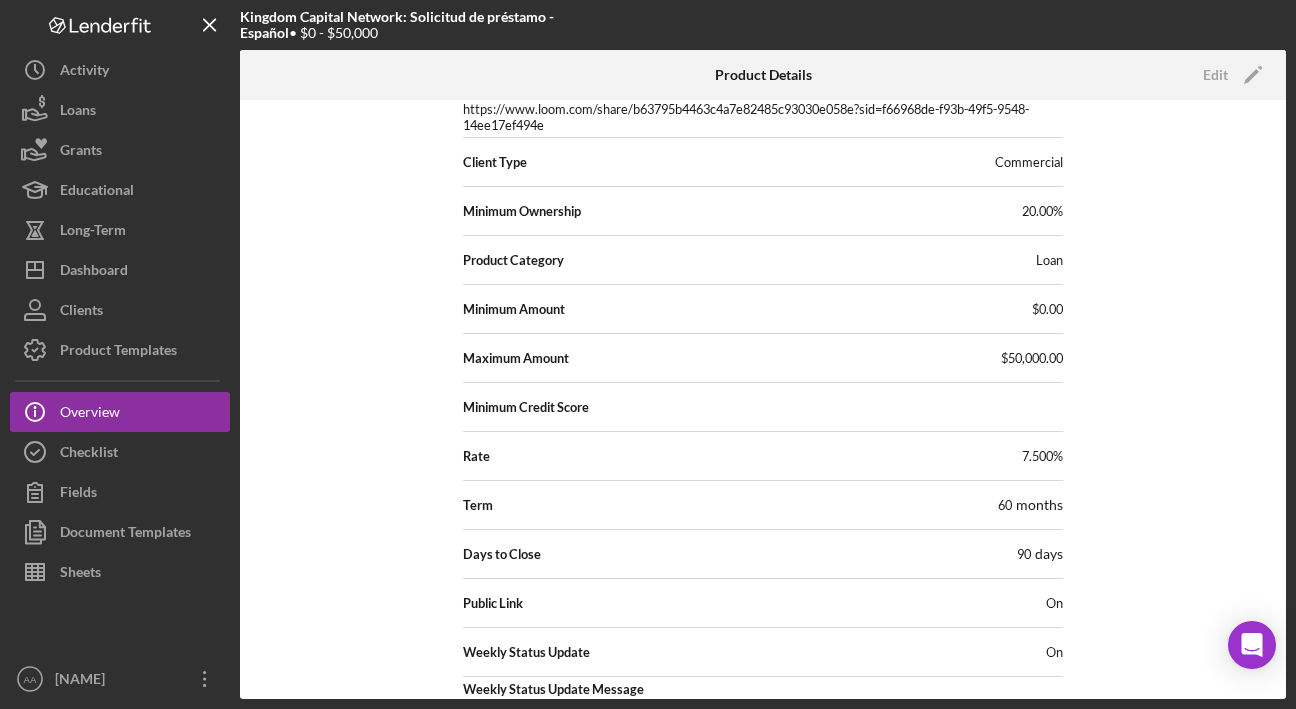 scroll, scrollTop: 0, scrollLeft: 0, axis: both 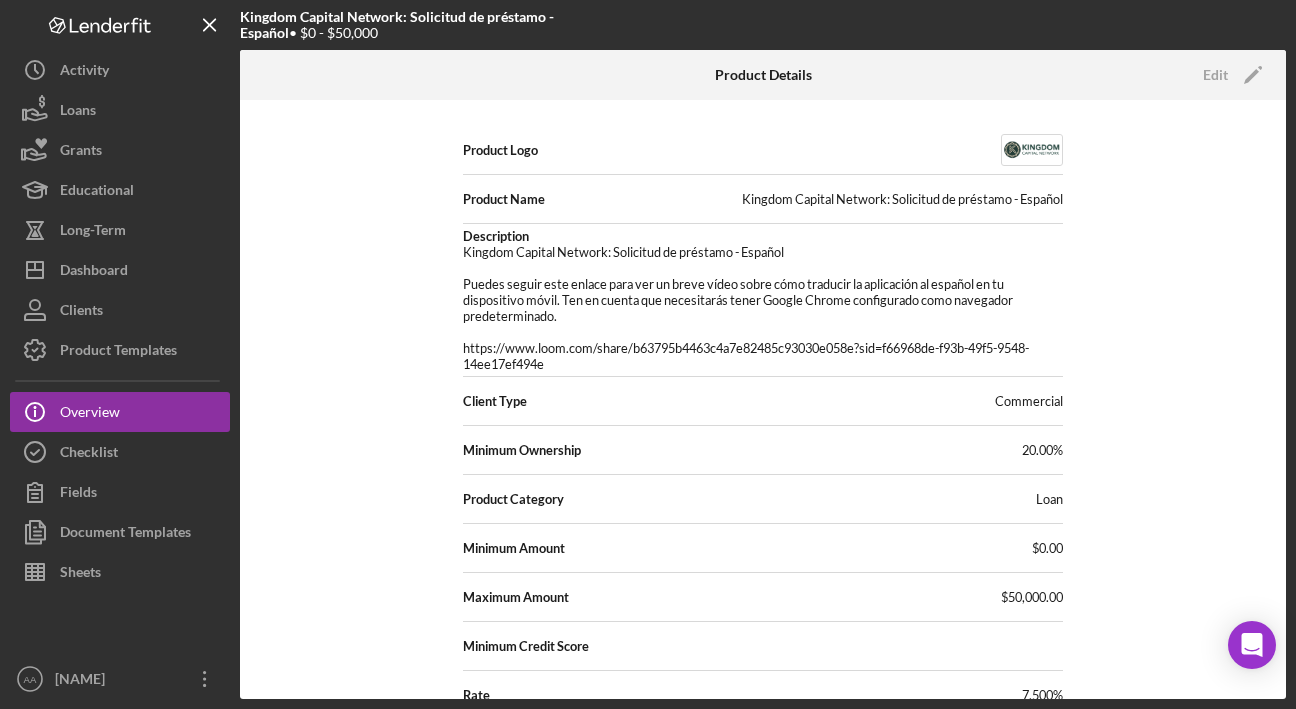 click at bounding box center (120, 625) 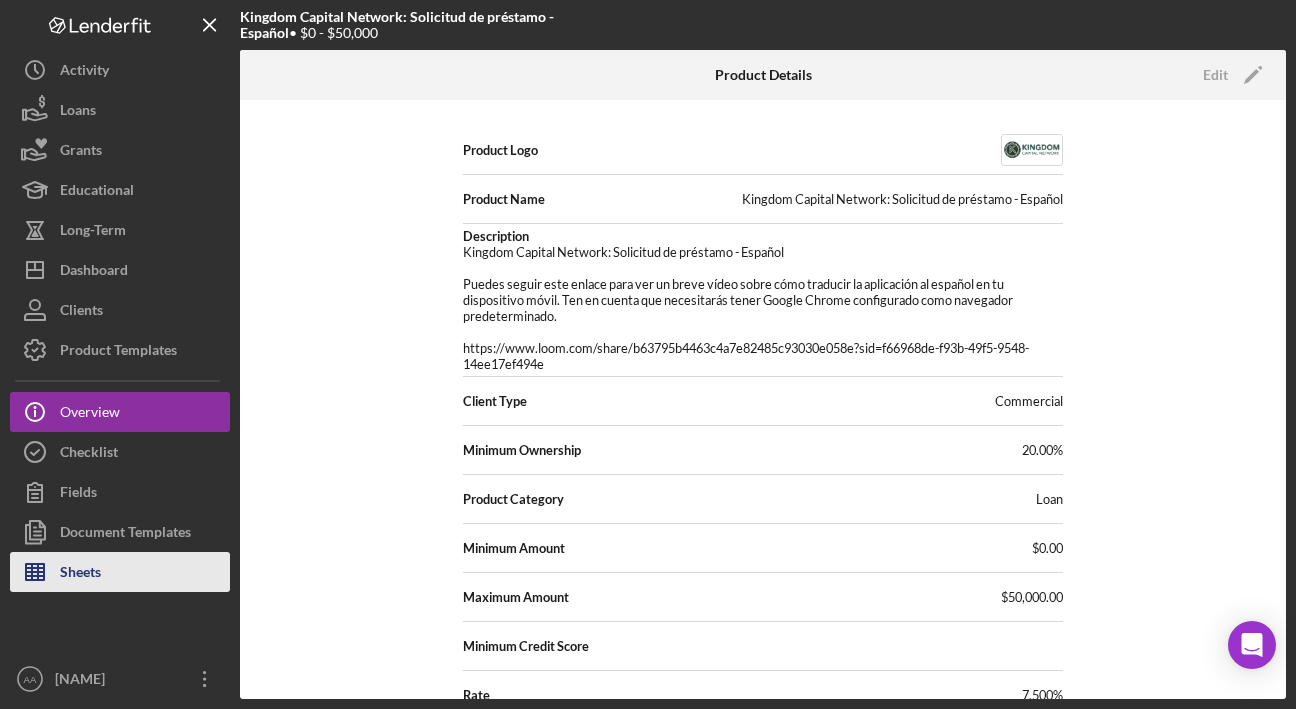 click on "Sheets" at bounding box center [120, 572] 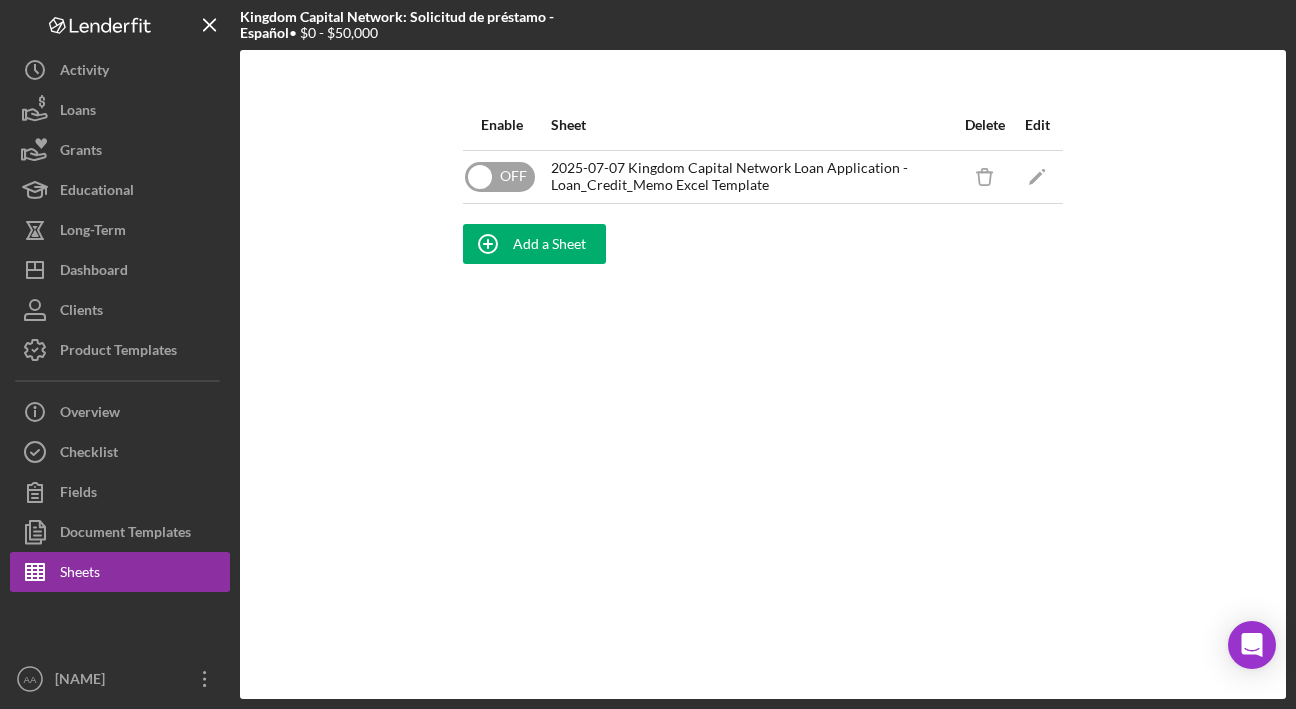 click at bounding box center [500, 177] 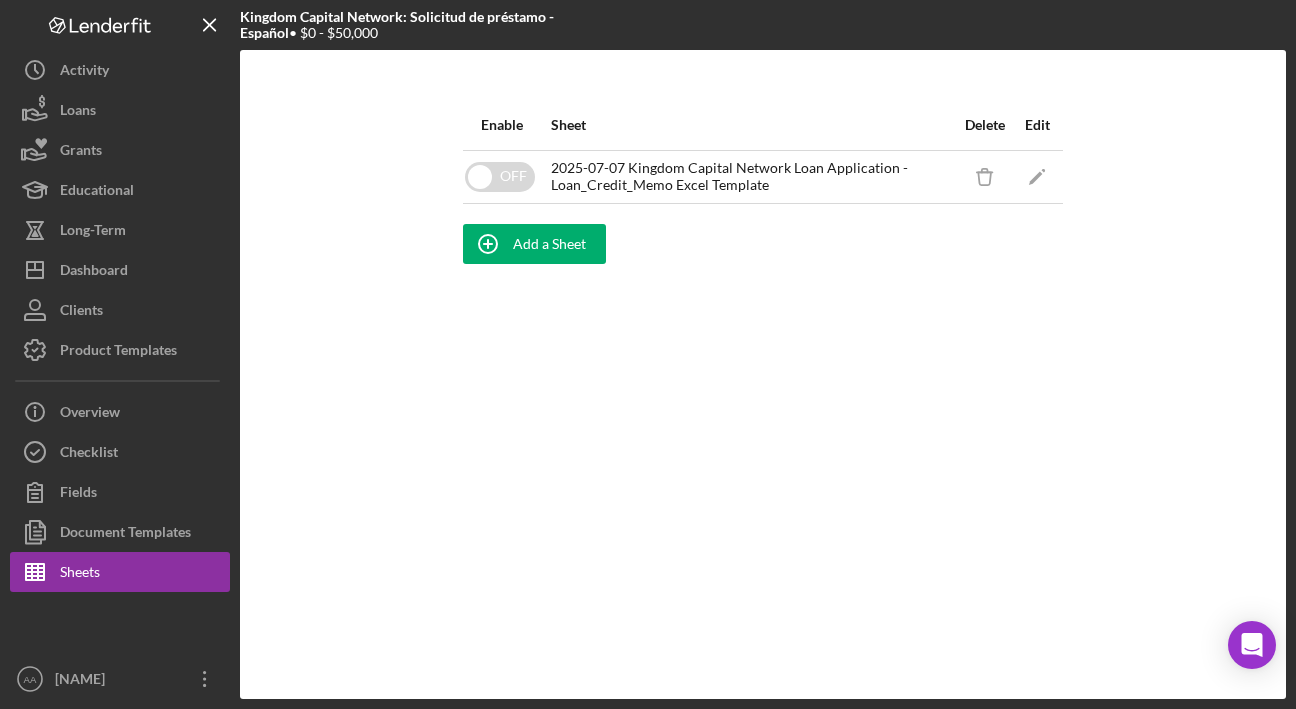checkbox on "true" 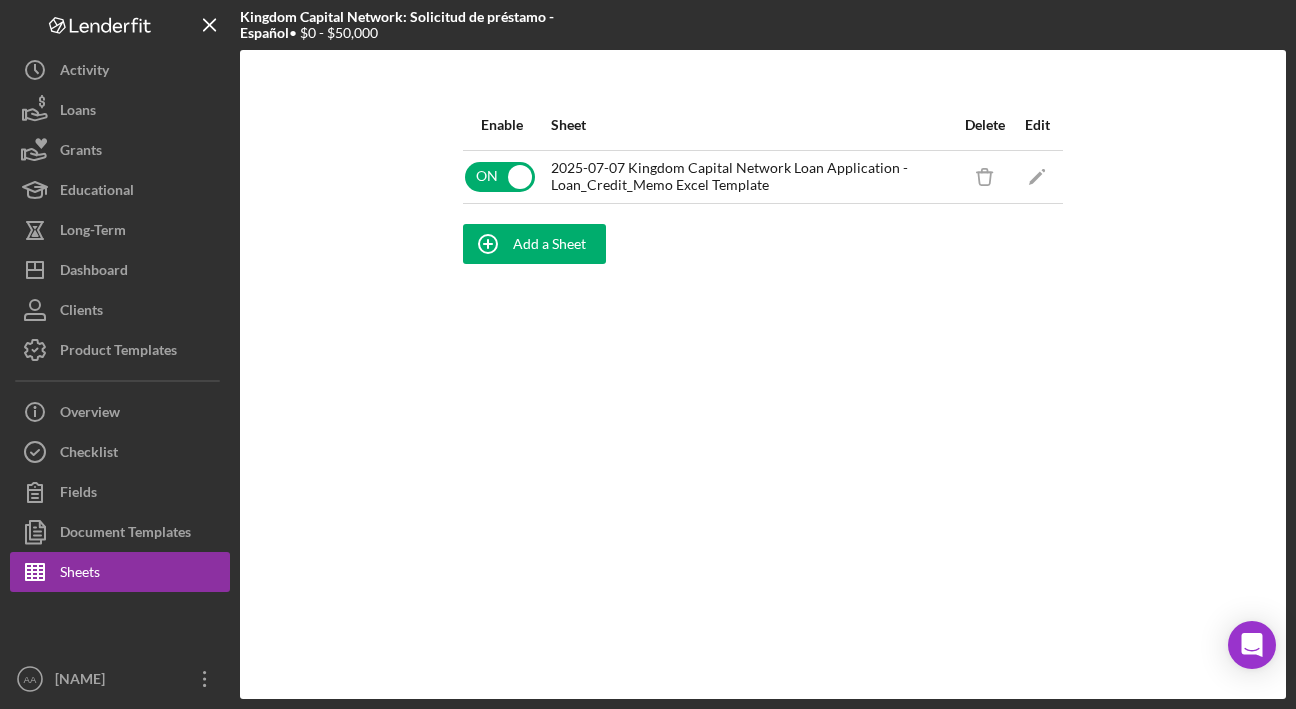 click on "Enable Sheet Delete Edit ON 2025-07-07 Kingdom Capital Network Loan Application - Loan_Credit_Memo Excel Template Icon/Delete Icon/Edit Add a Sheet" at bounding box center (763, 374) 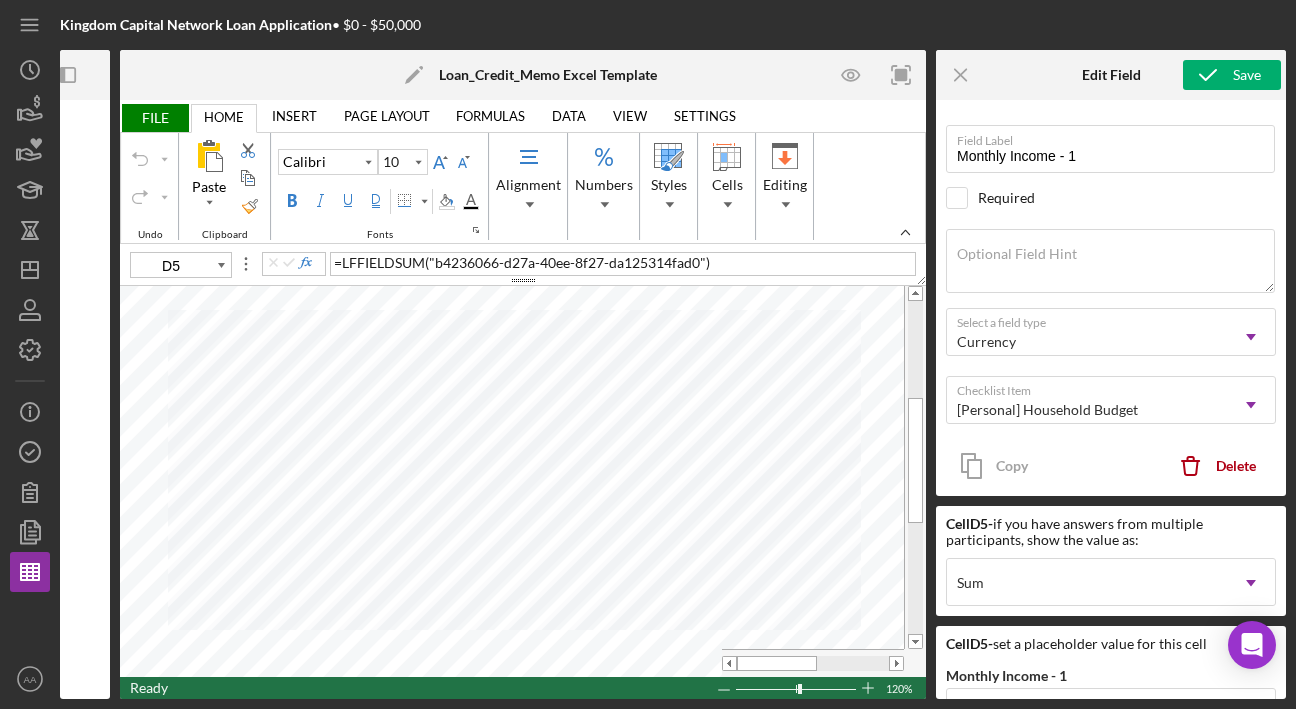 scroll, scrollTop: 0, scrollLeft: 0, axis: both 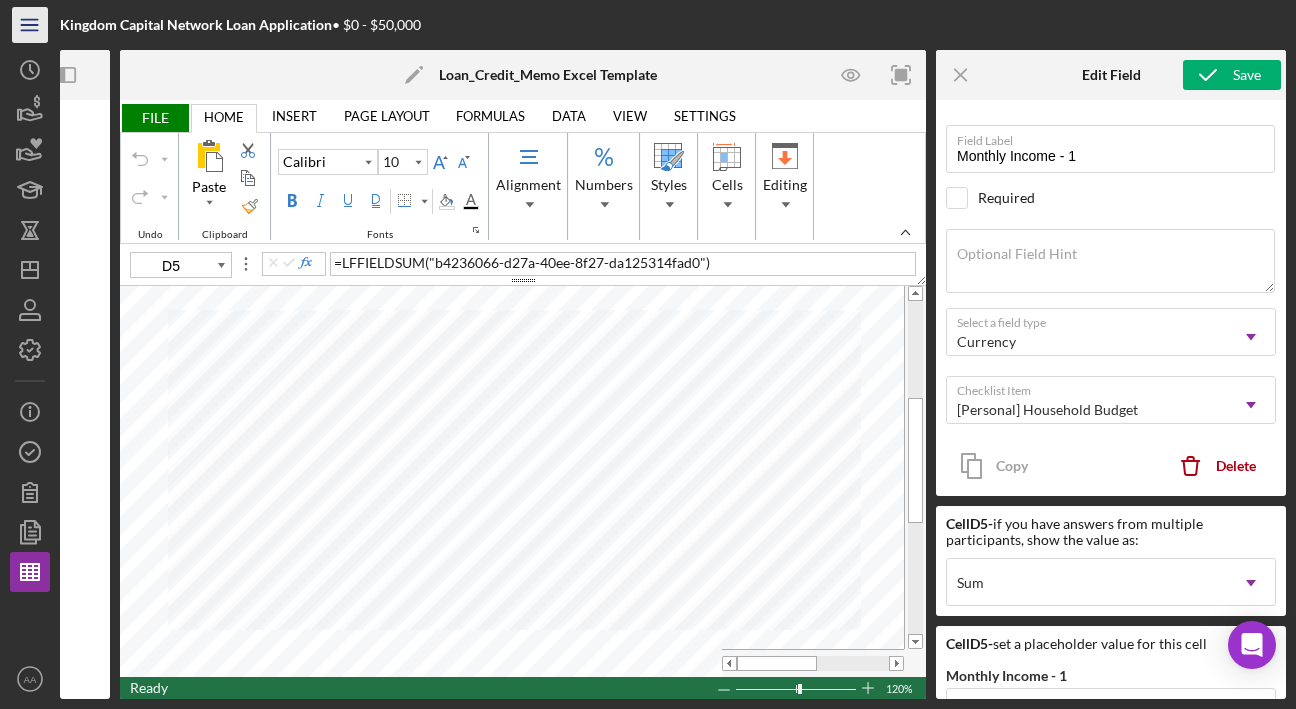 click on "Icon/Menu" 